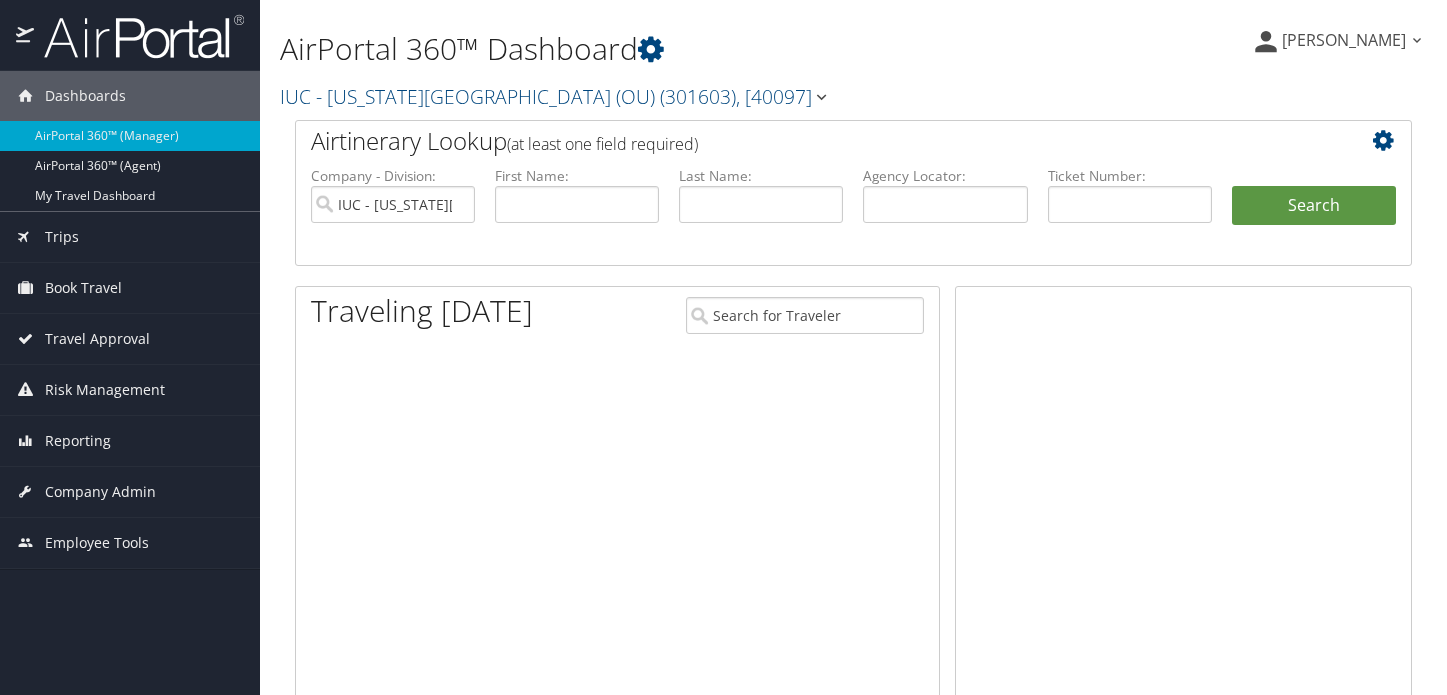 scroll, scrollTop: 0, scrollLeft: 0, axis: both 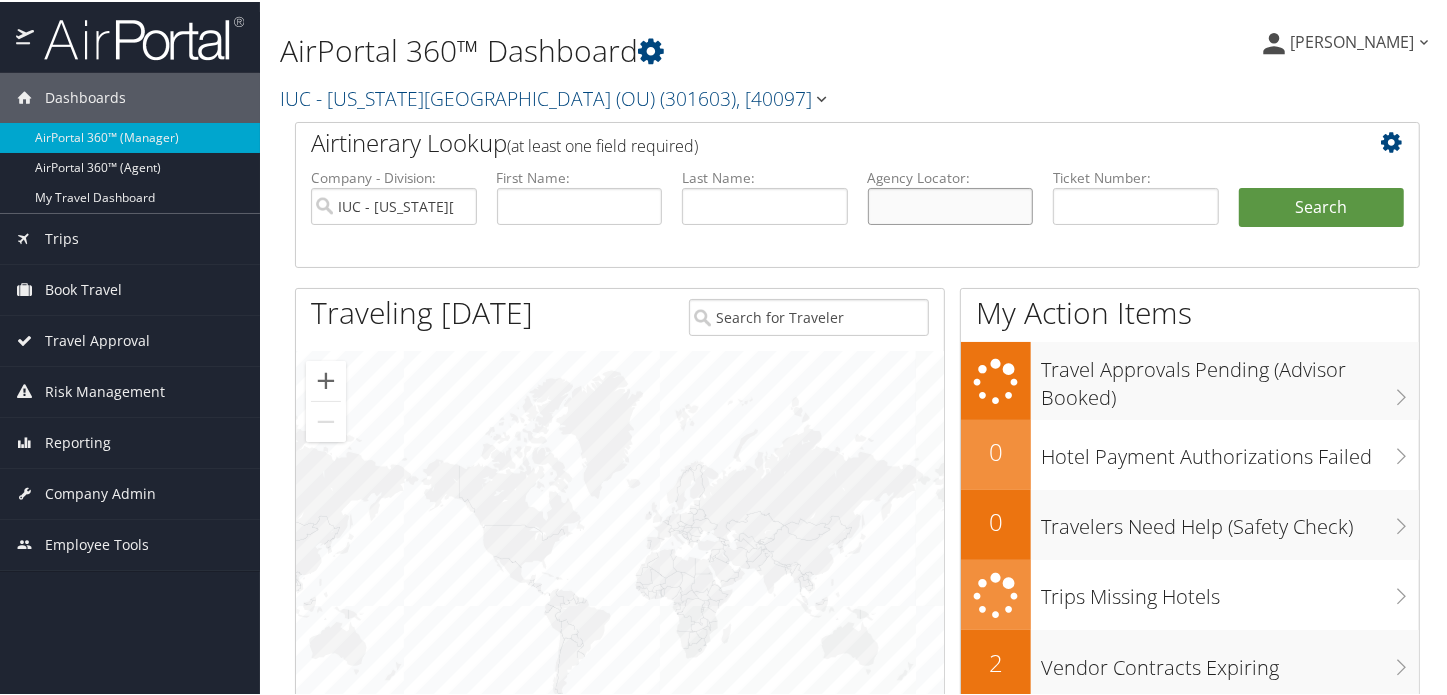 click at bounding box center [951, 204] 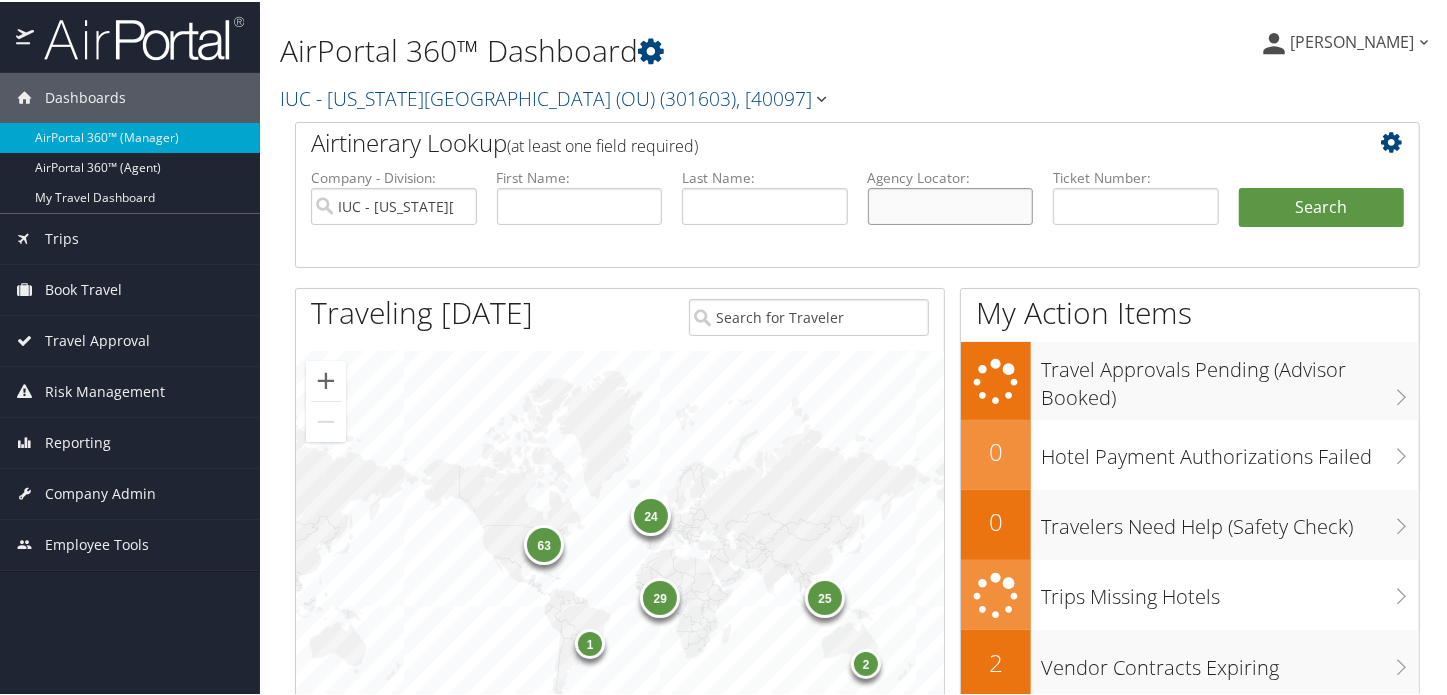 paste on "GSSEEI" 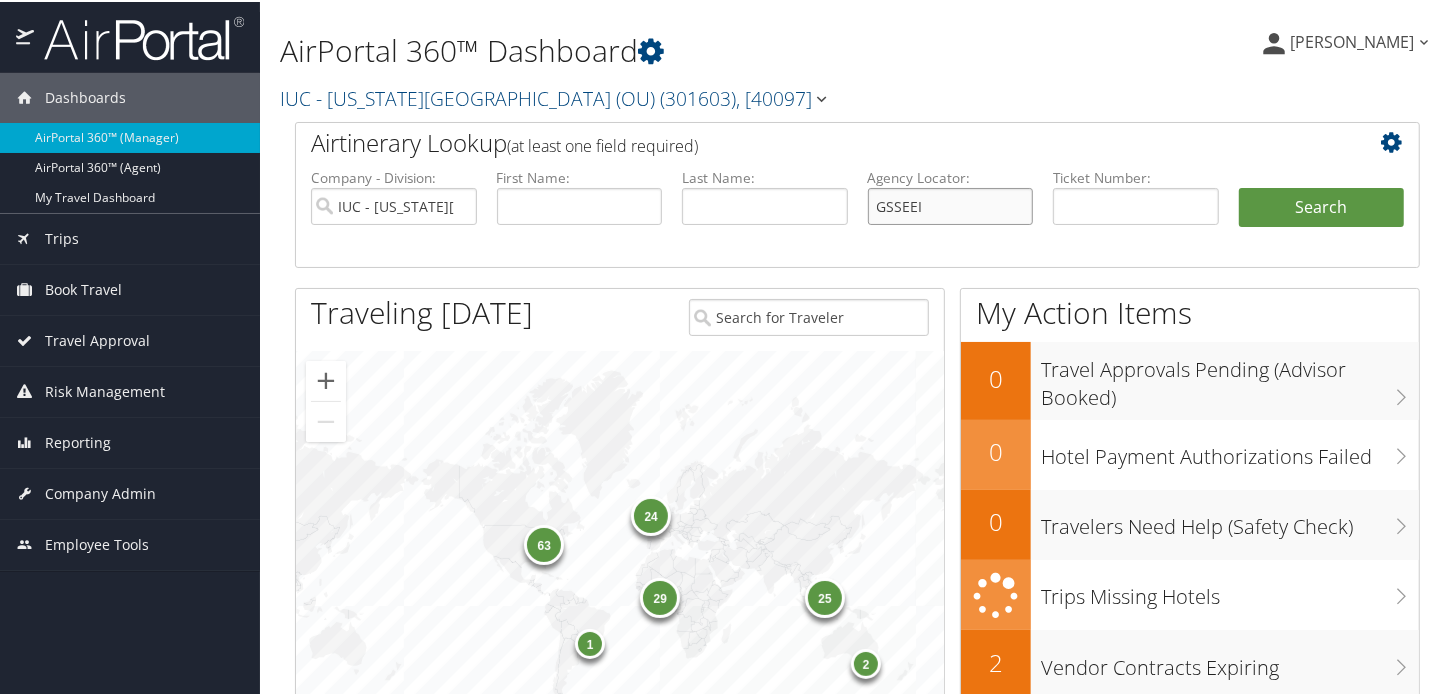 type on "GSSEEI" 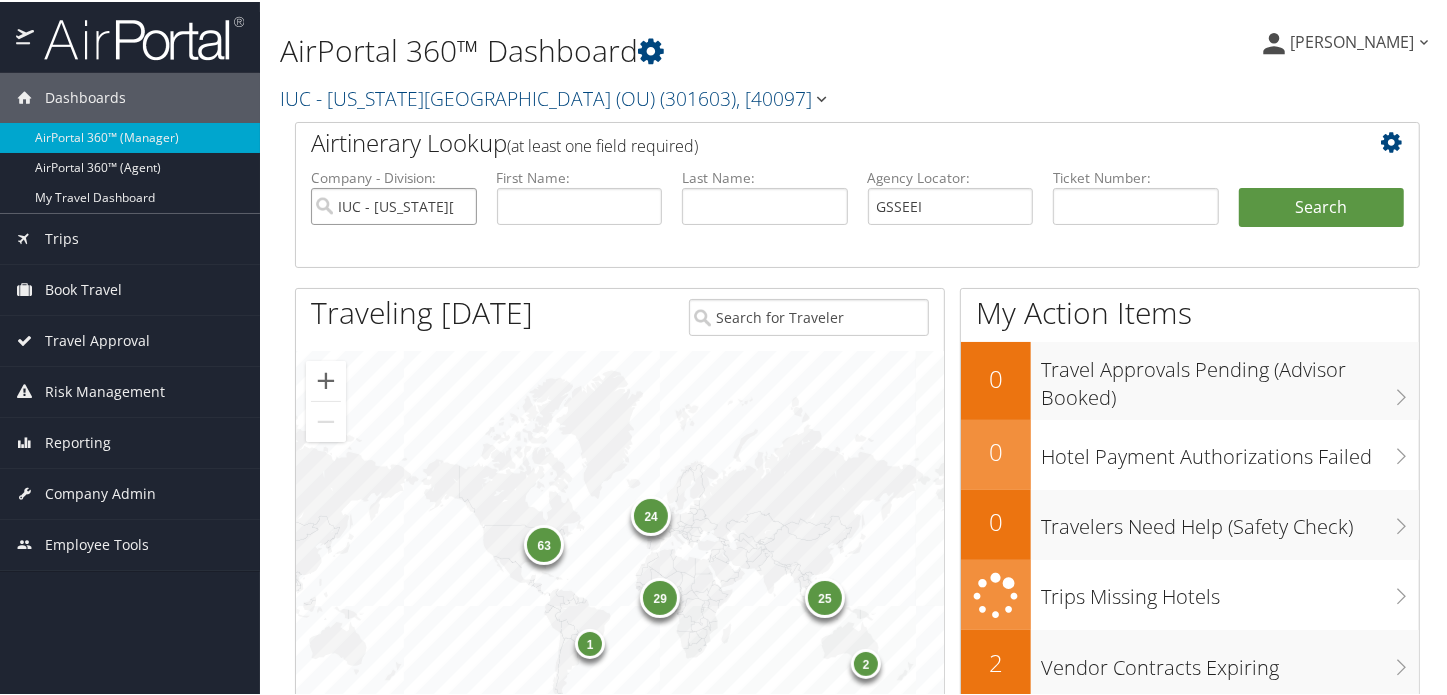 click on "IUC - Ohio University (OU)" at bounding box center (394, 204) 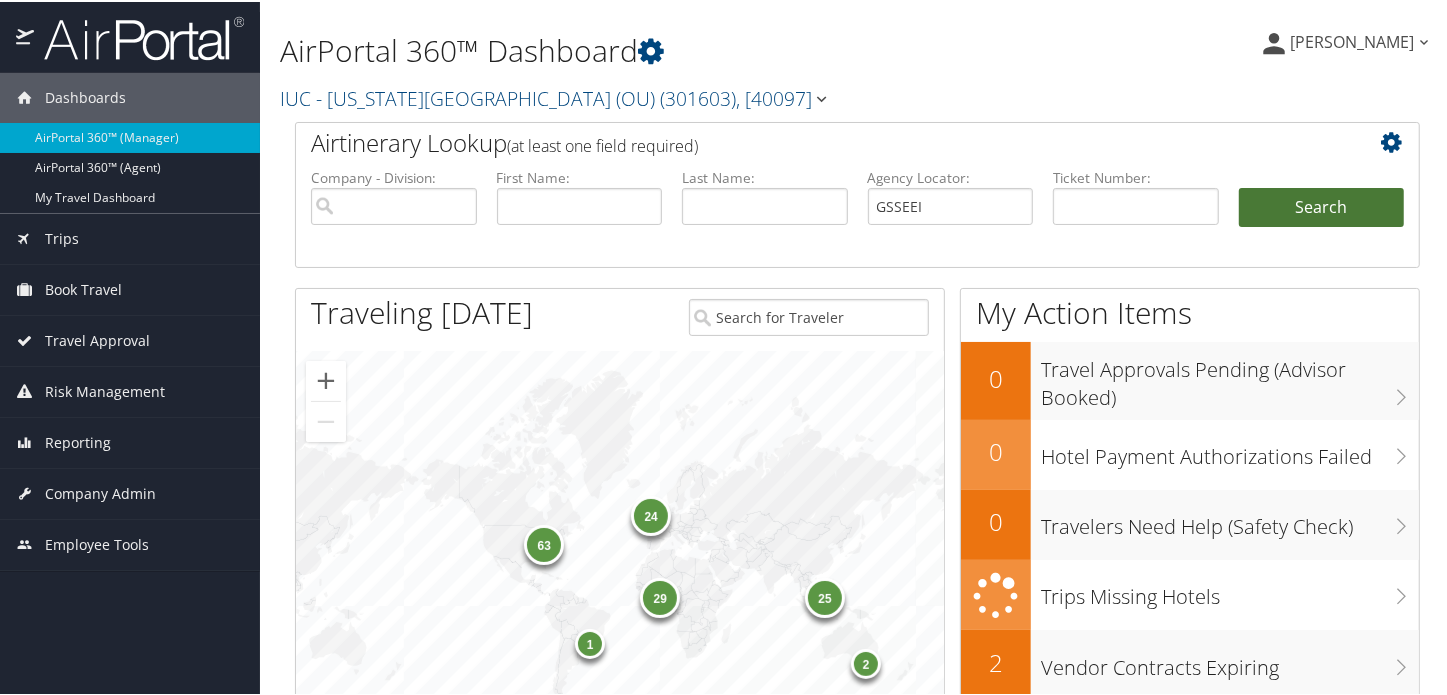 click on "Search" at bounding box center (1322, 206) 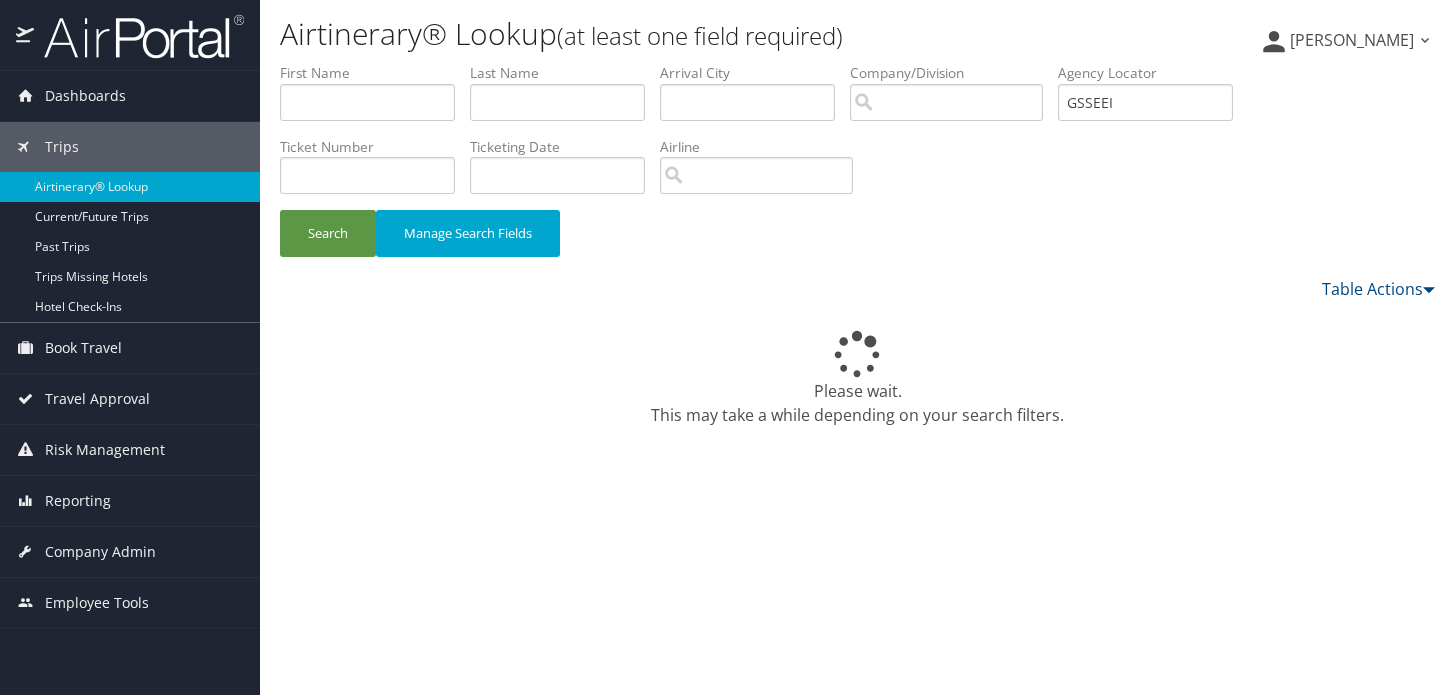 scroll, scrollTop: 0, scrollLeft: 0, axis: both 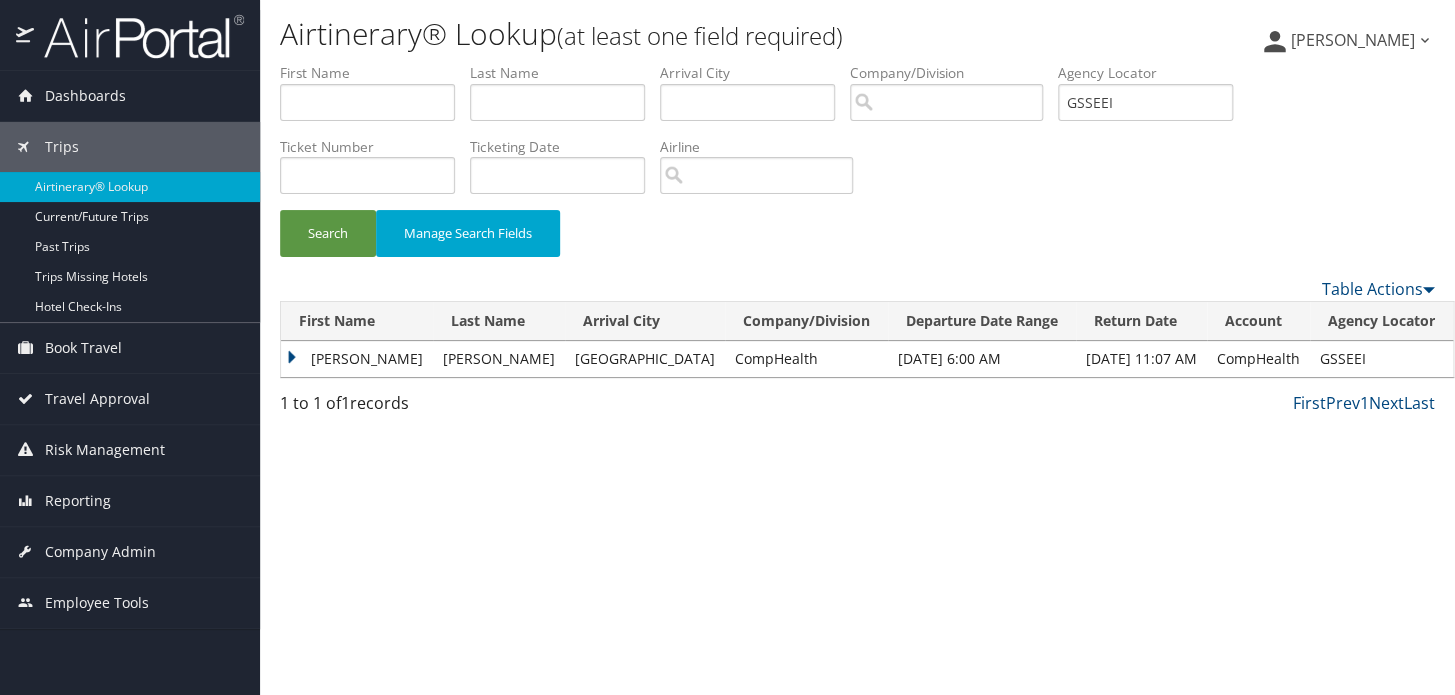 click on "Hanna" at bounding box center [357, 359] 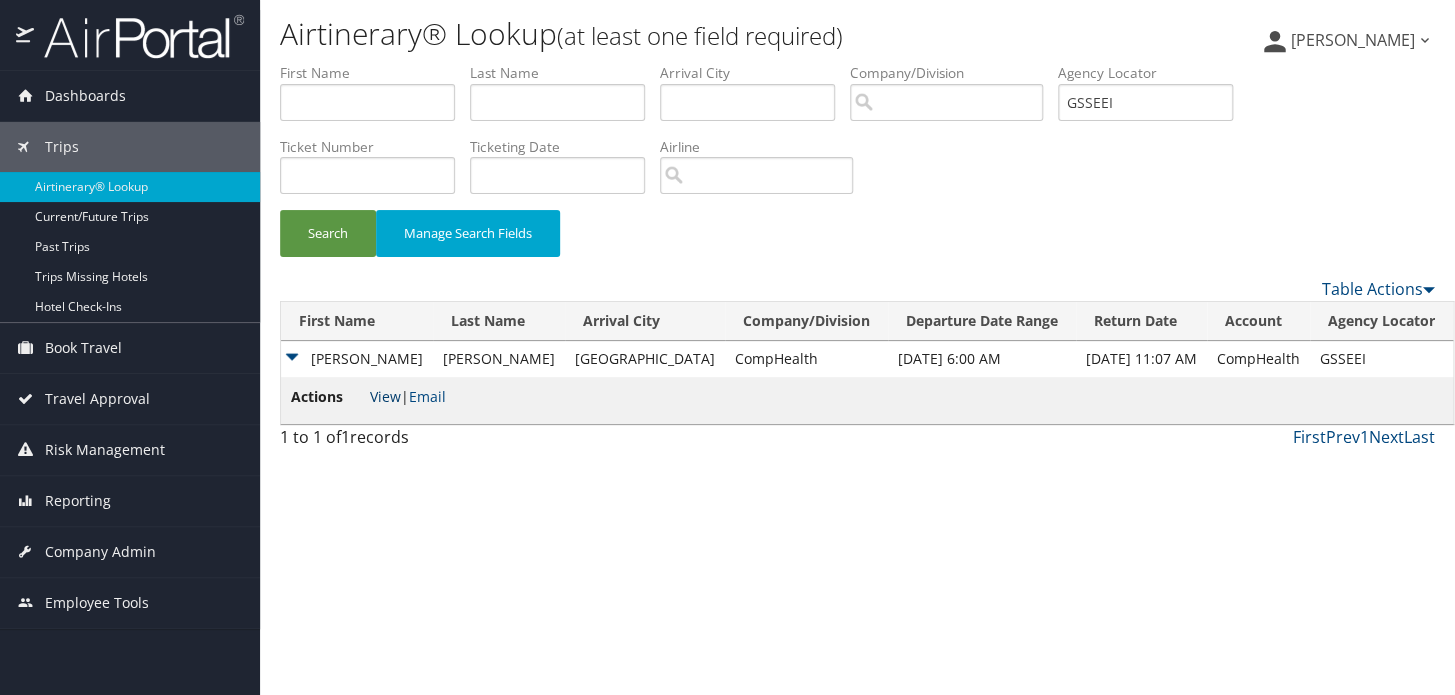 click on "View" at bounding box center [385, 396] 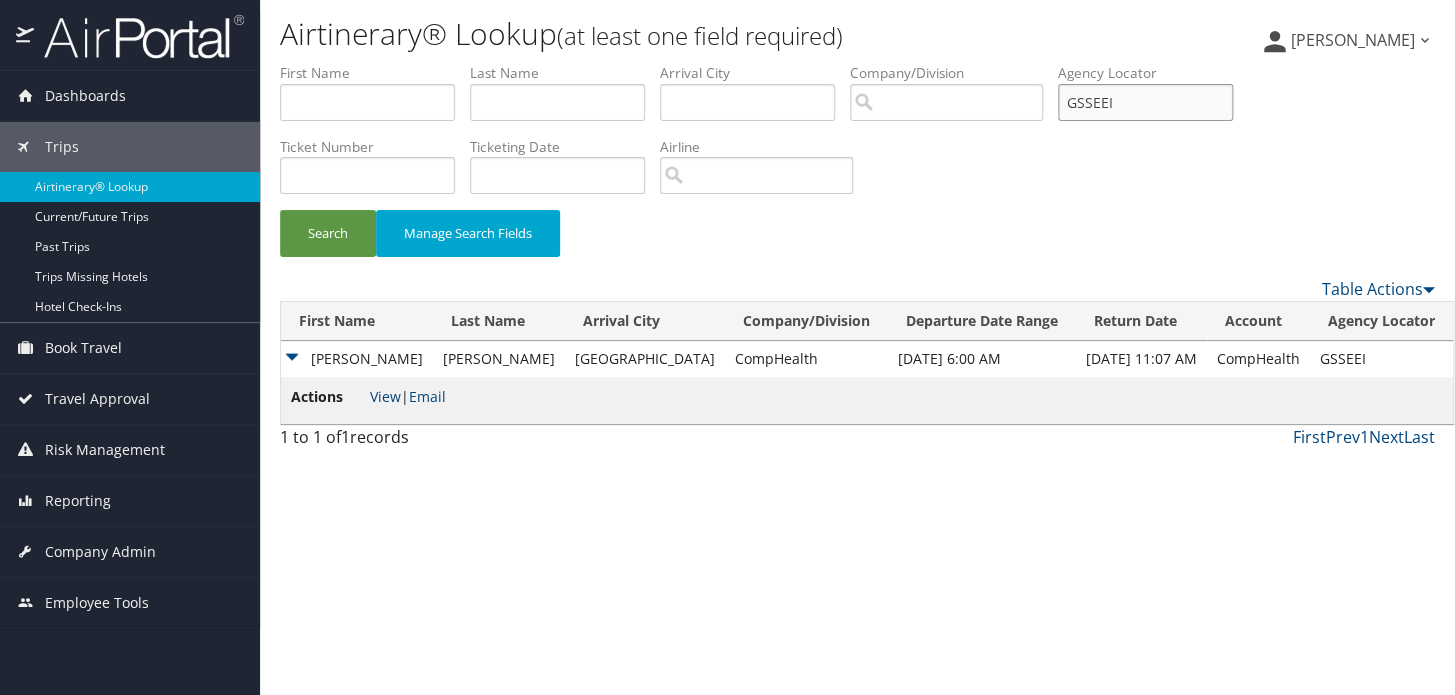 drag, startPoint x: 1240, startPoint y: 101, endPoint x: 1072, endPoint y: 109, distance: 168.19037 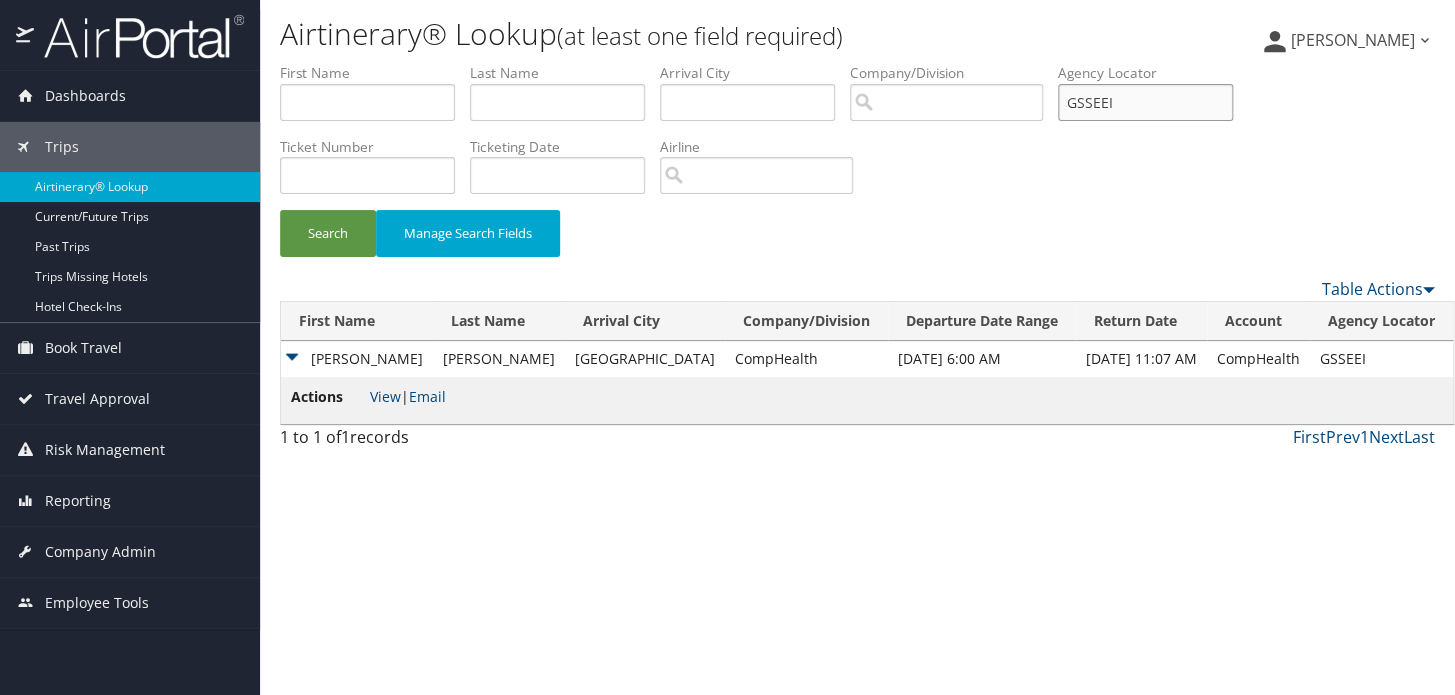 click on "First Name Last Name Departure City Arrival City Company/Division Airport/City Code Departure Date Range Agency Locator GSSEEI Ticket Number Ticketing Date Invoice Number Flight Number Agent Name Air Confirmation Hotel Confirmation Credit Card - Last 4 Digits Airline Car Rental Chain Hotel Chain Rail Vendor Authorization Billable Client Code Cost Center Department Explanation Manager ID Project Purpose Region Traveler ID" at bounding box center [857, 63] 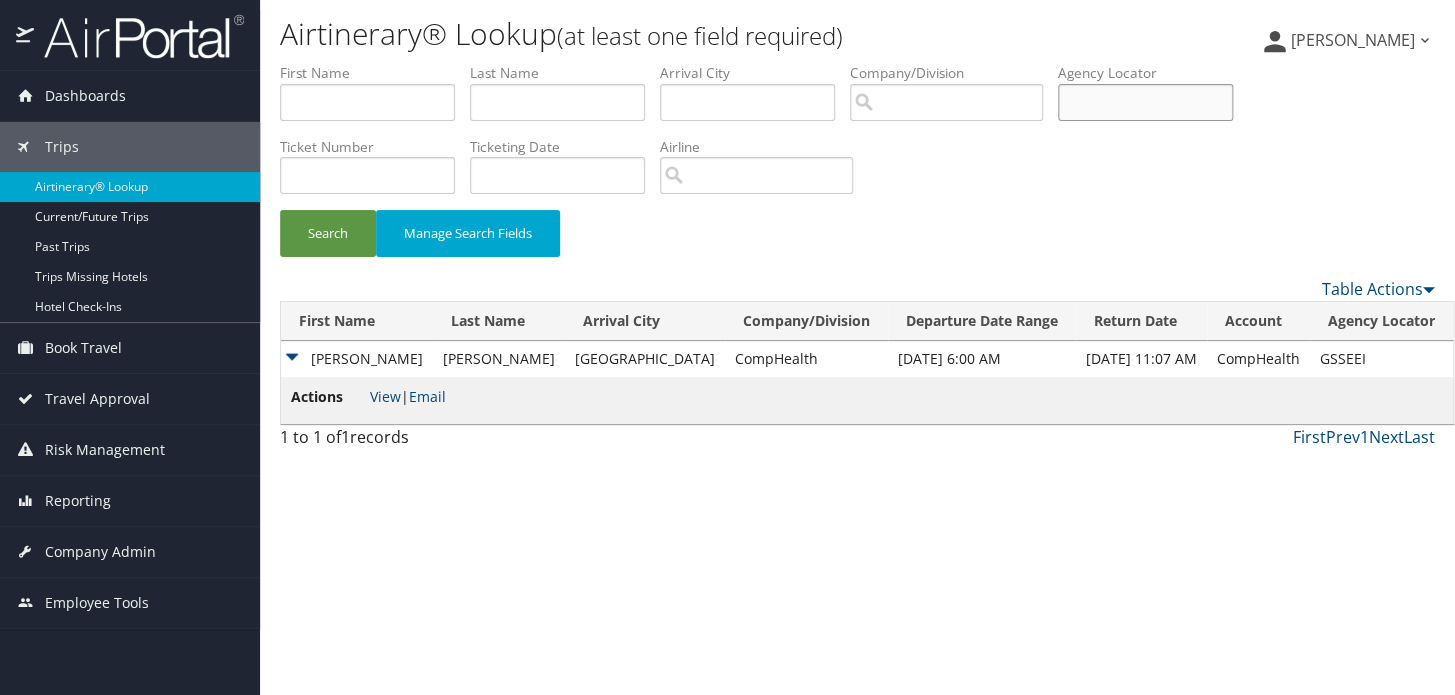 click at bounding box center [1145, 102] 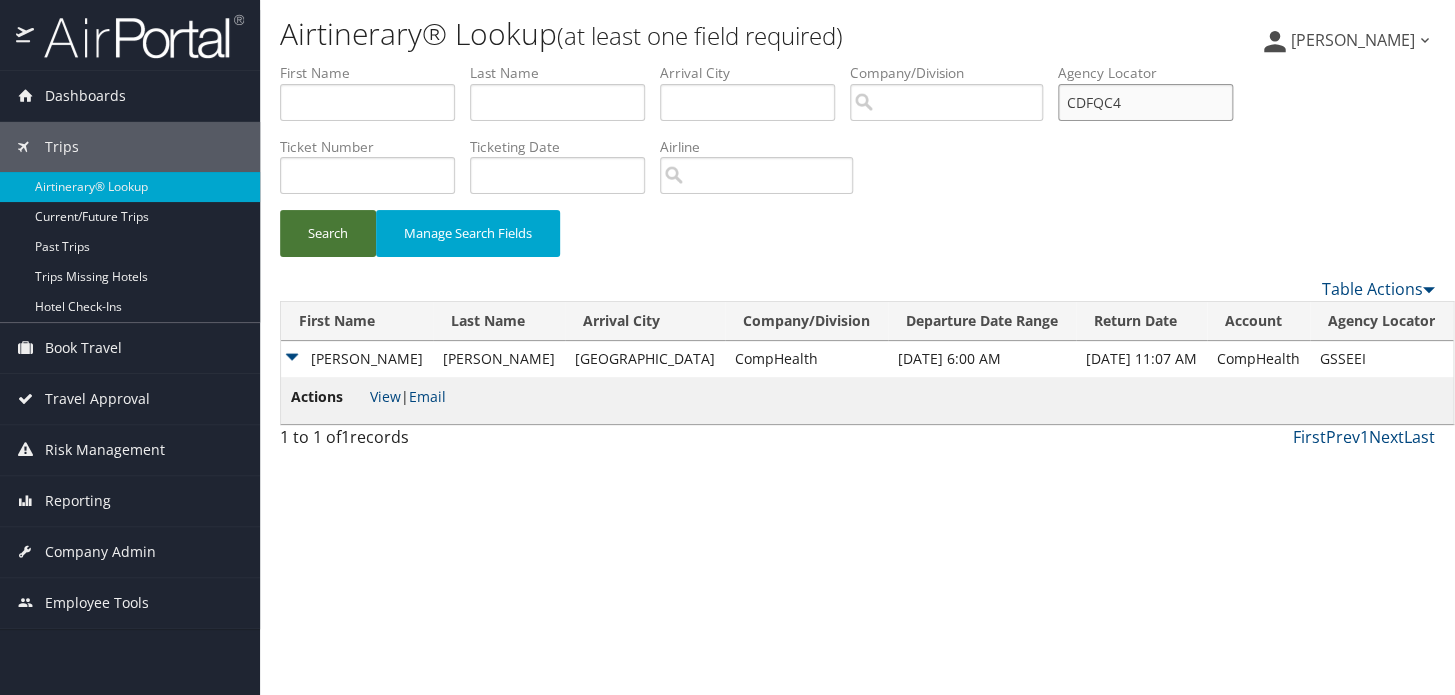type on "CDFQC4" 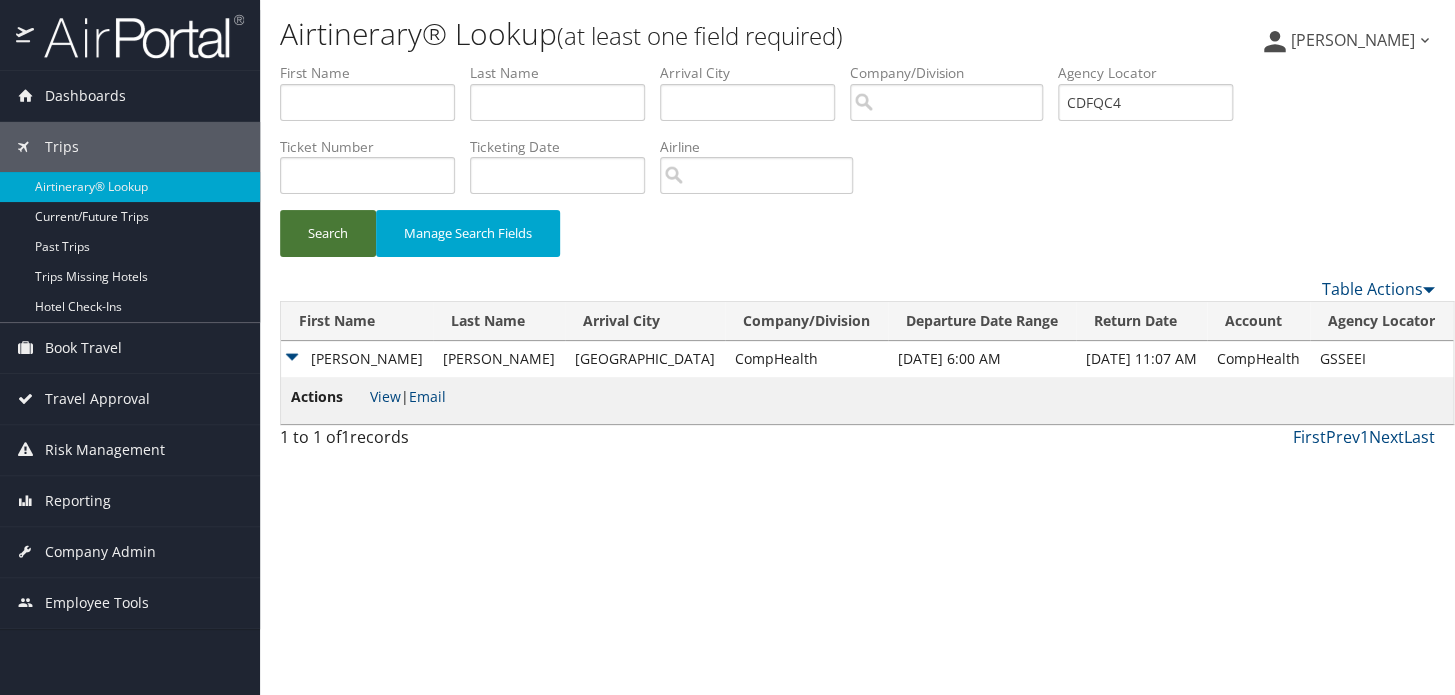 click on "Search" at bounding box center (328, 233) 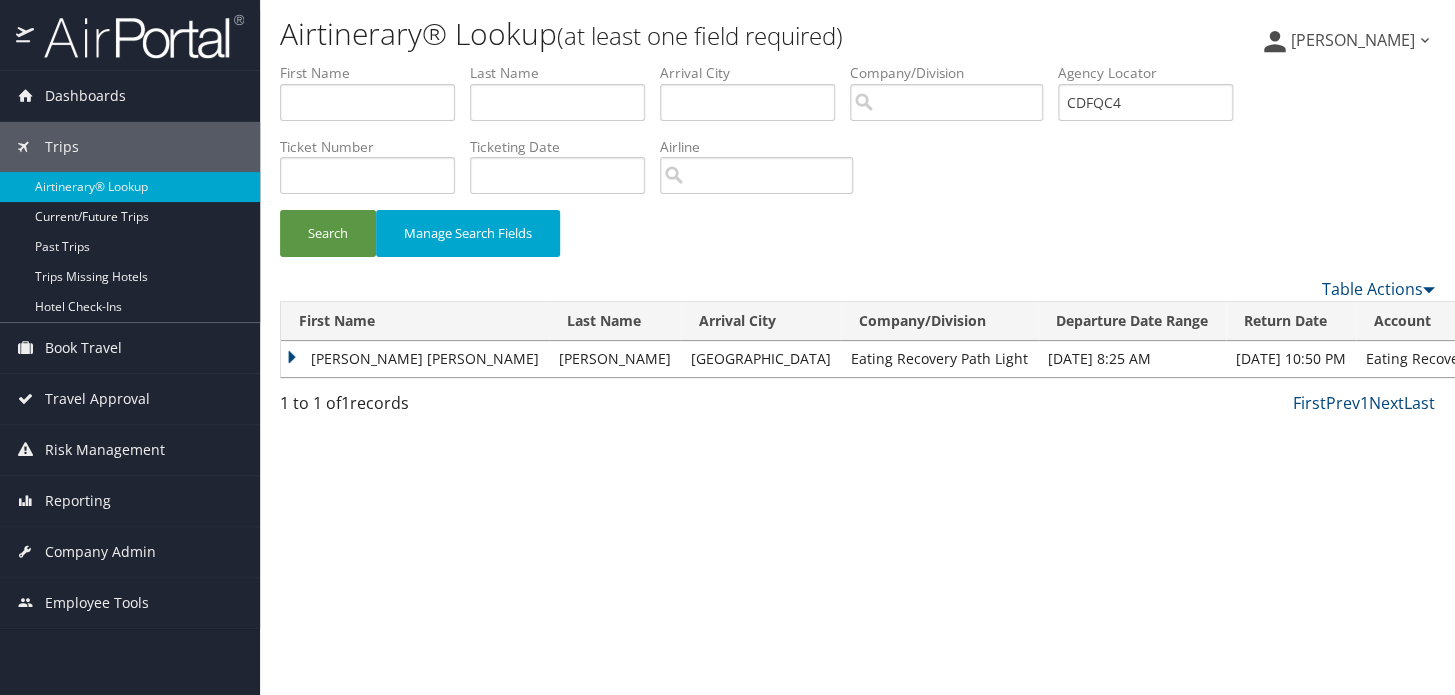 click on "ERIN KATHLEEN" at bounding box center (415, 359) 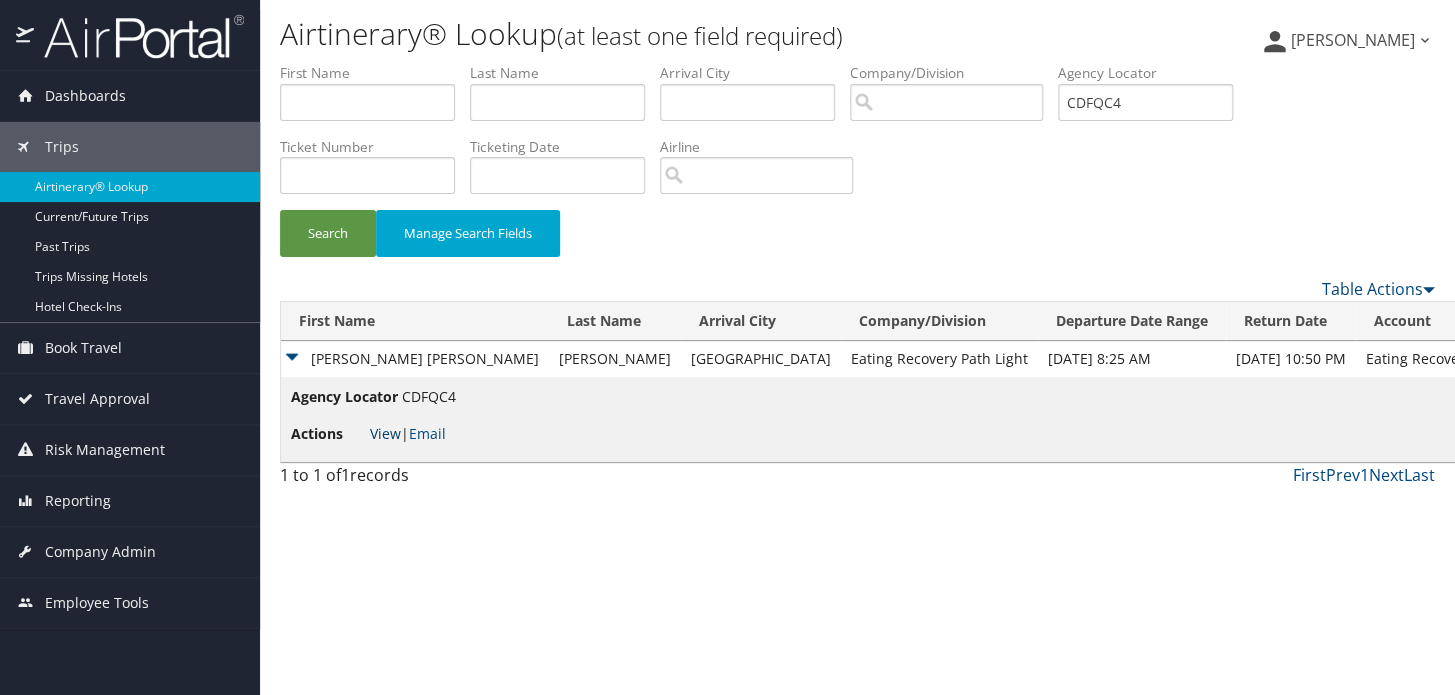 click on "View" at bounding box center (385, 433) 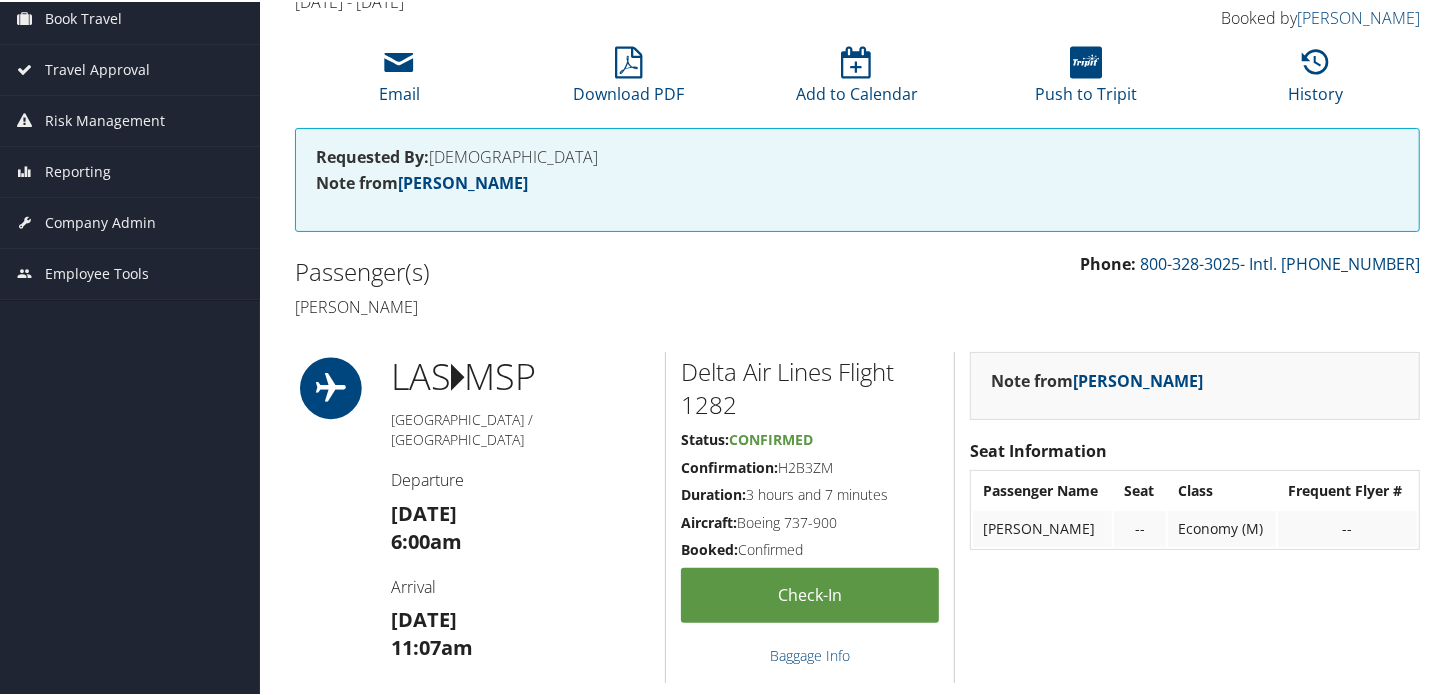 scroll, scrollTop: 90, scrollLeft: 0, axis: vertical 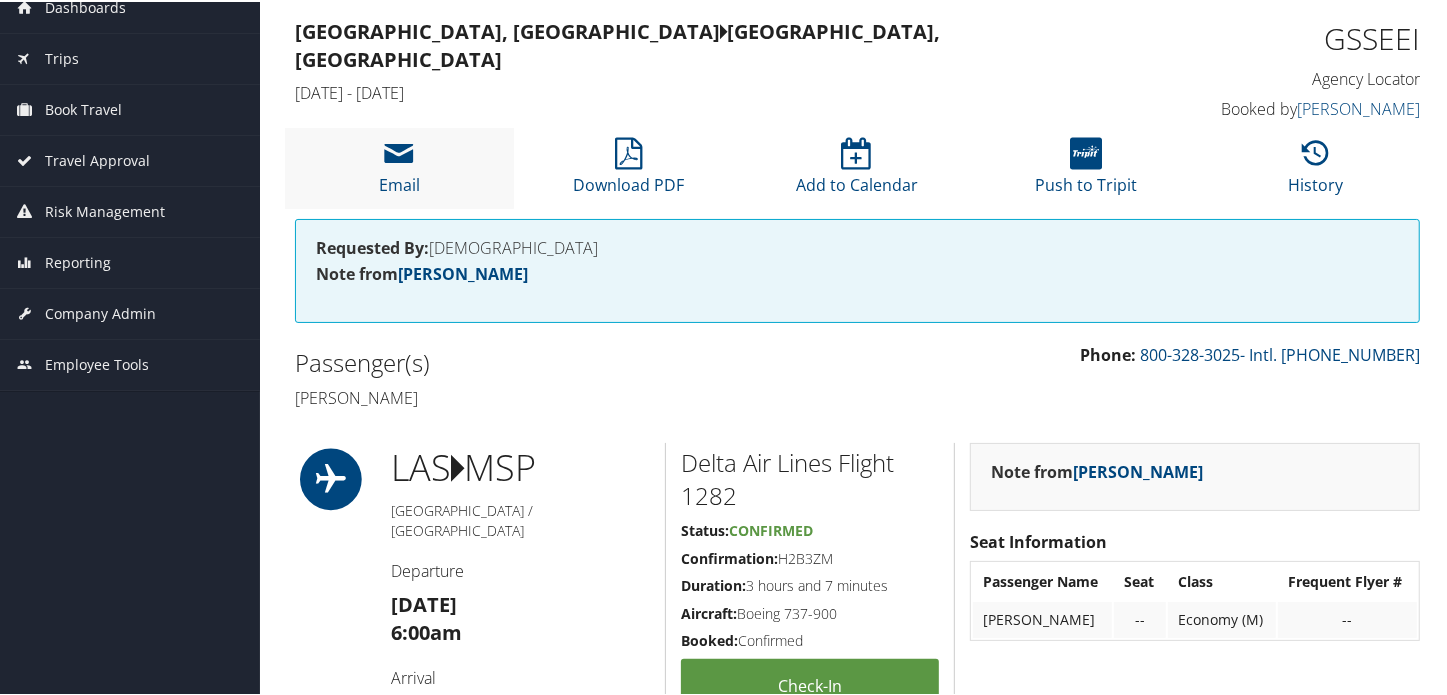 click on "Email" at bounding box center (399, 166) 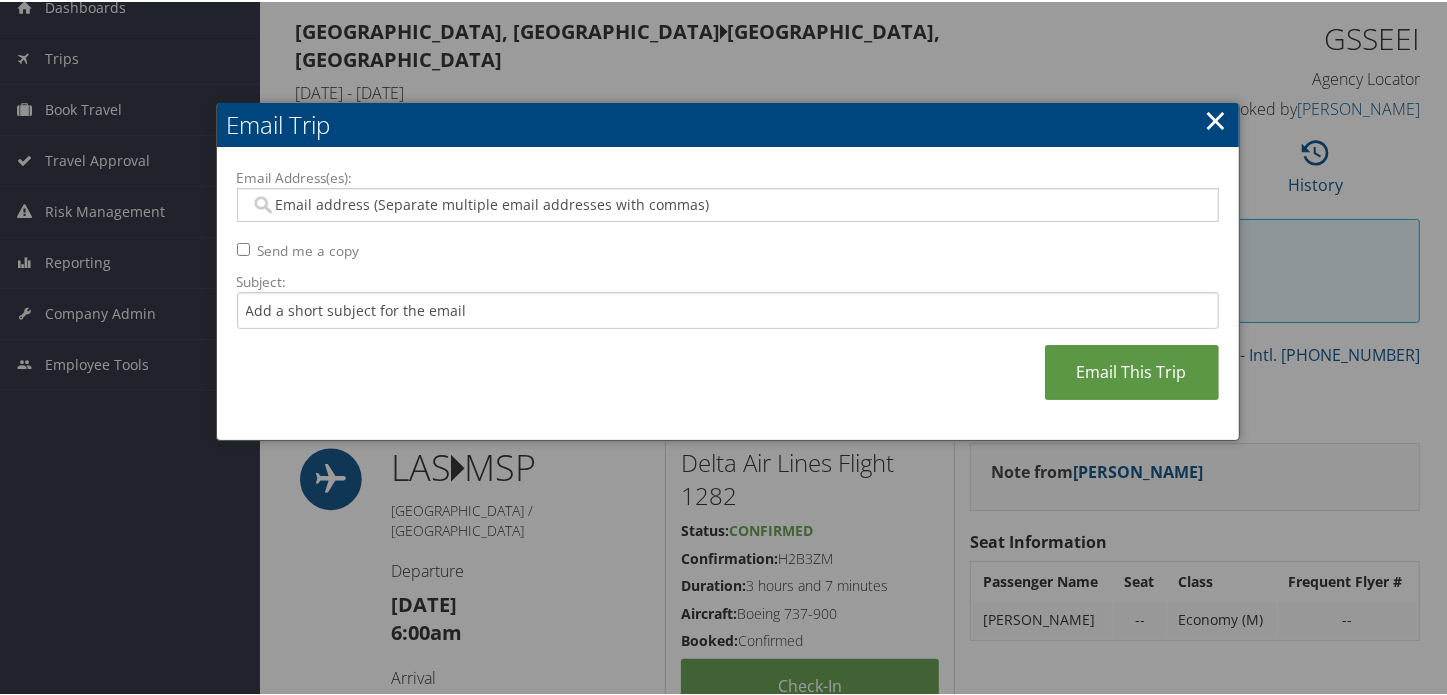 click on "Email Address(es):
Send me a copy
Subject:
Email This Trip" at bounding box center (728, 292) 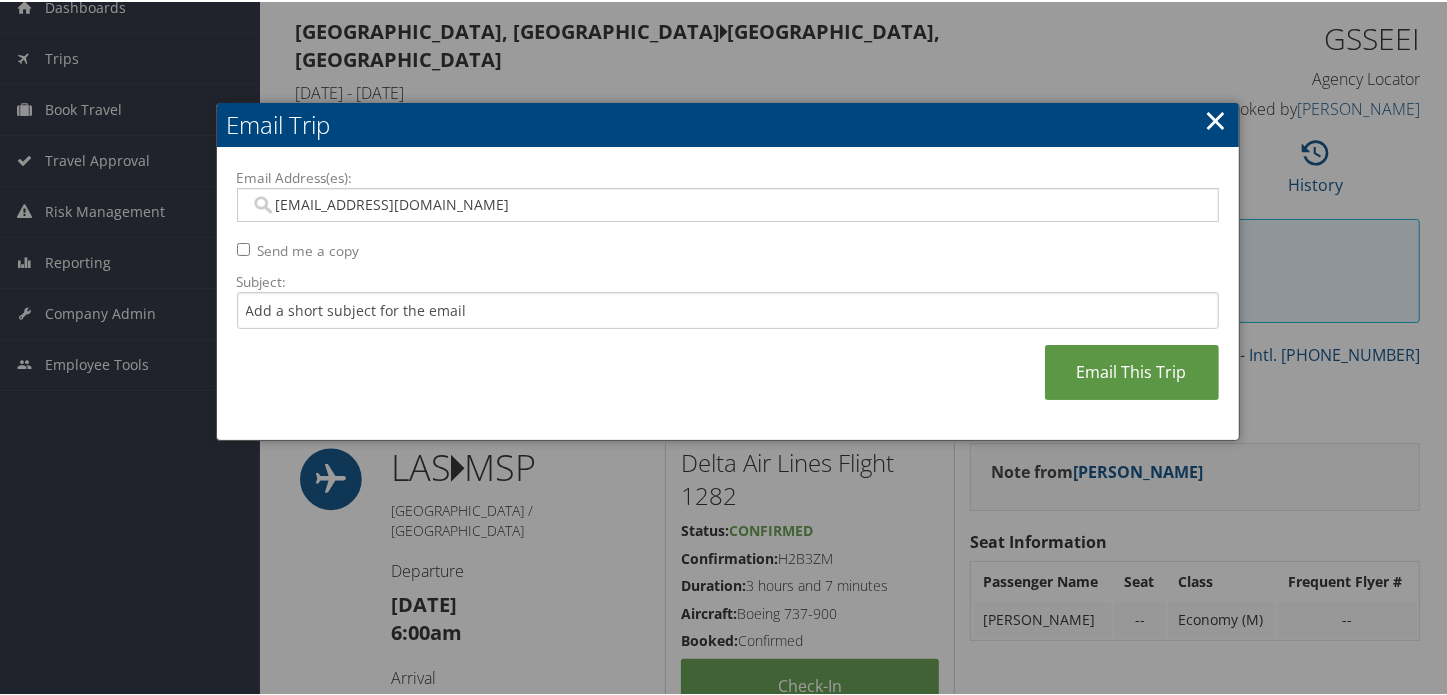 type on "DRHCHEHADE@HOTMAIL.COM" 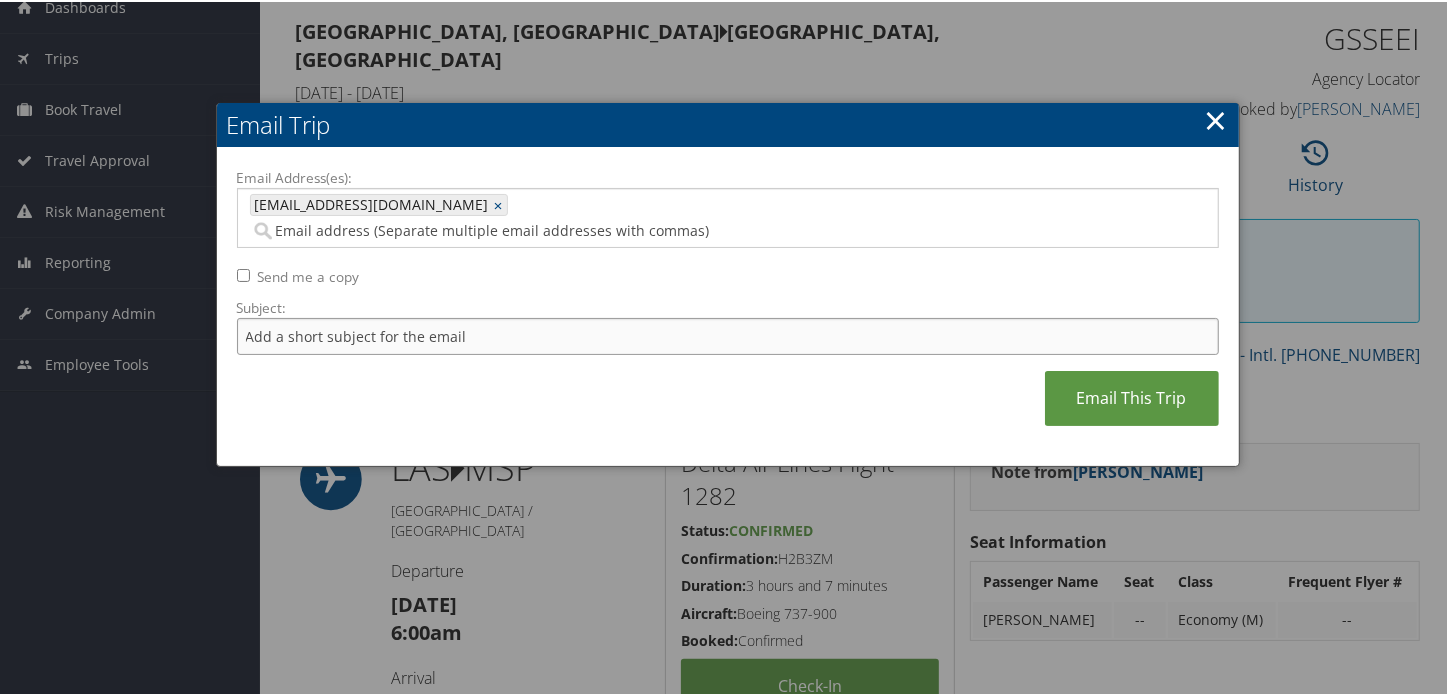 click on "Subject:" at bounding box center [728, 334] 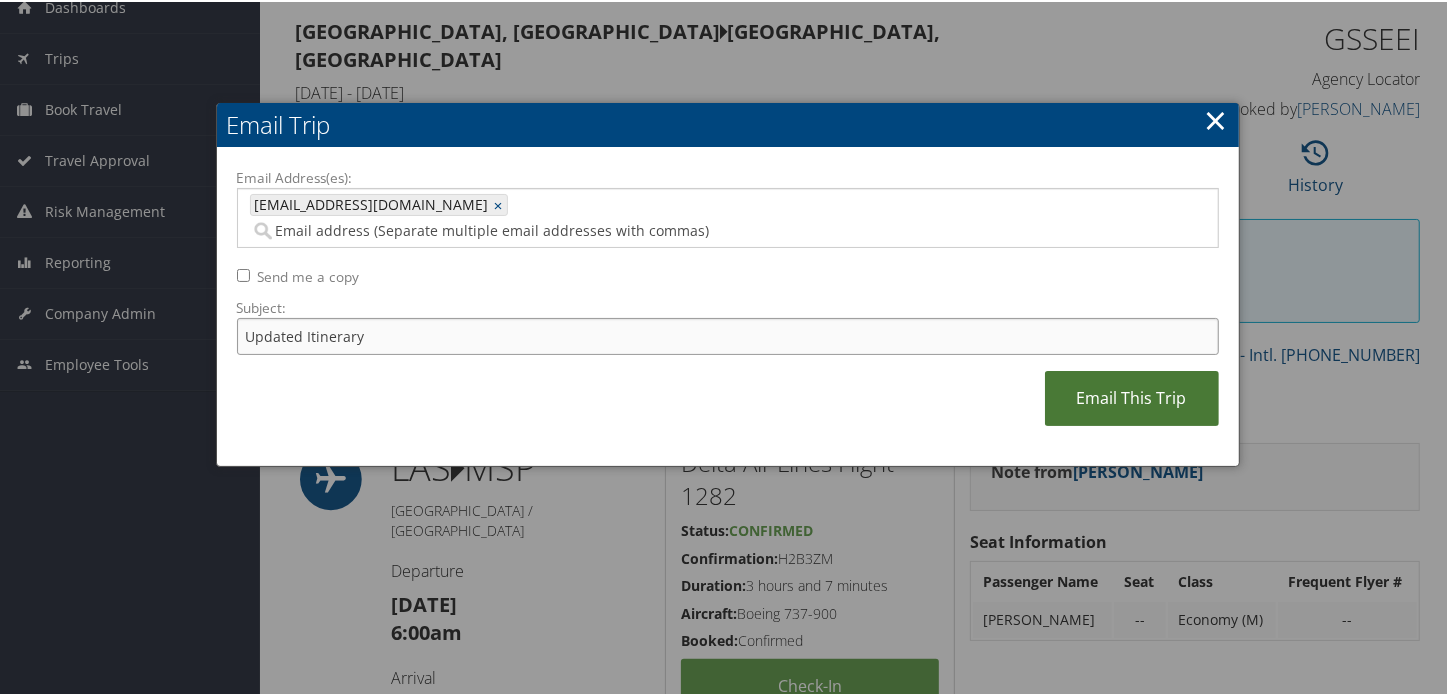 type on "Updated Itinerary" 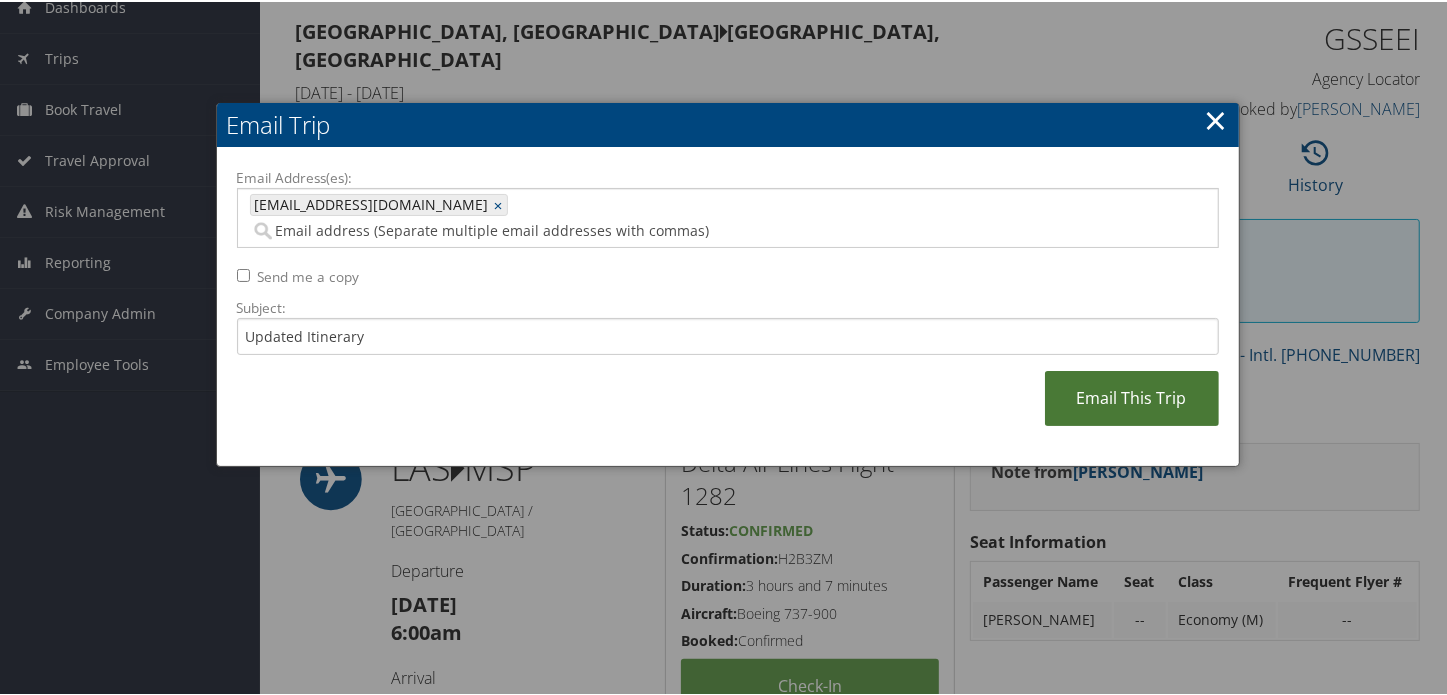 click on "Email This Trip" at bounding box center [1132, 396] 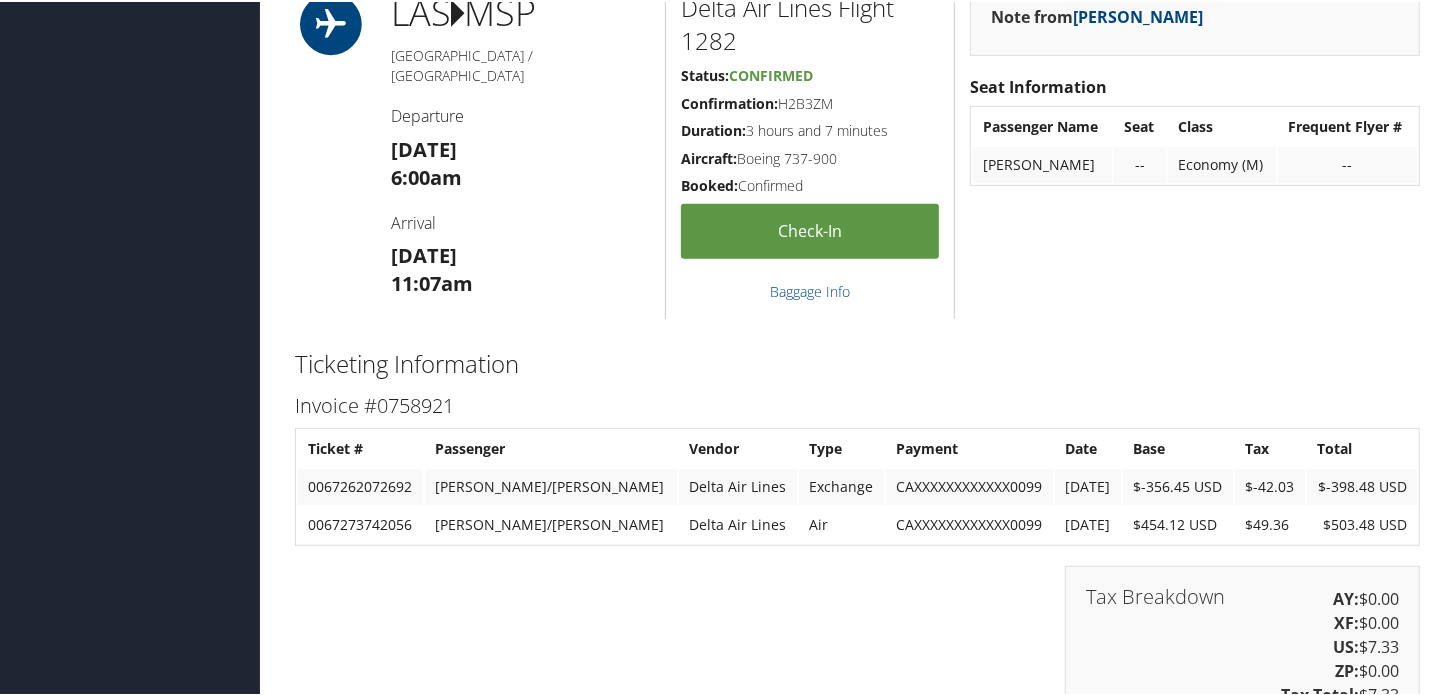scroll, scrollTop: 454, scrollLeft: 0, axis: vertical 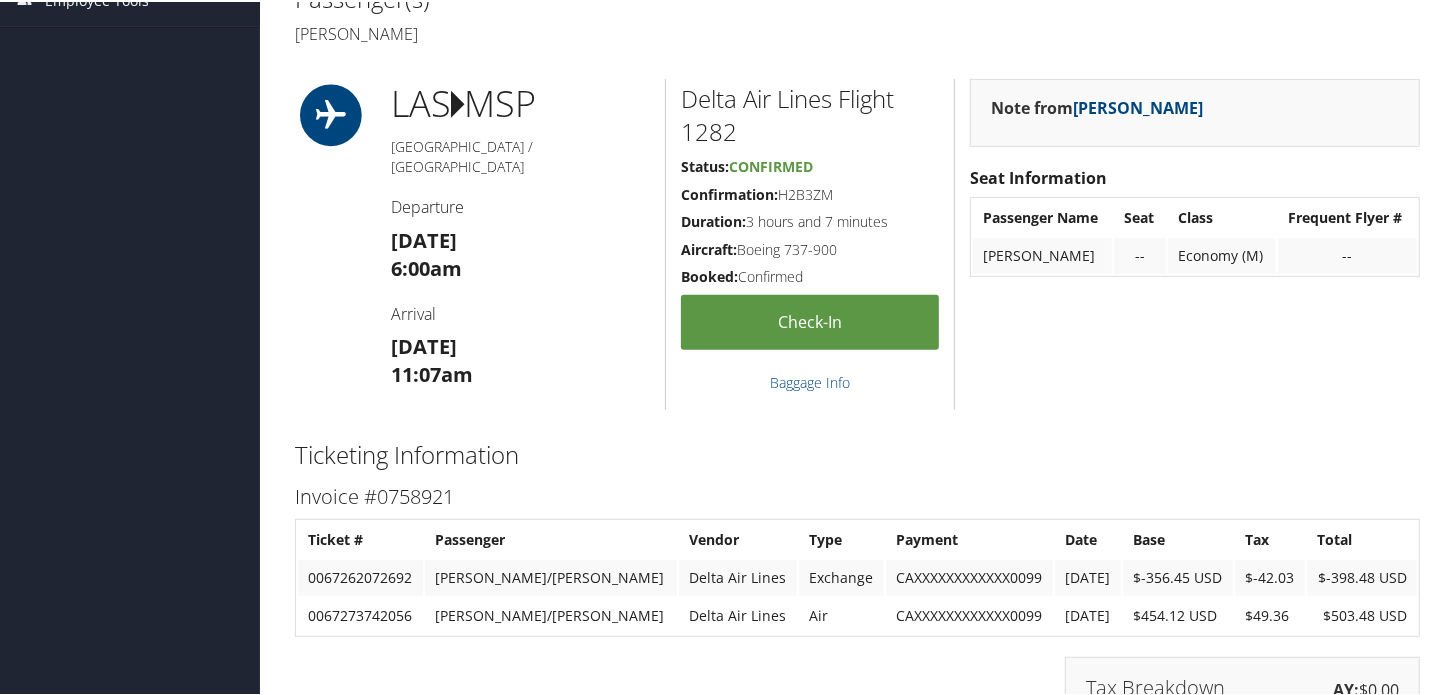 click on "Confirmation:  H2B3ZM" at bounding box center (810, 193) 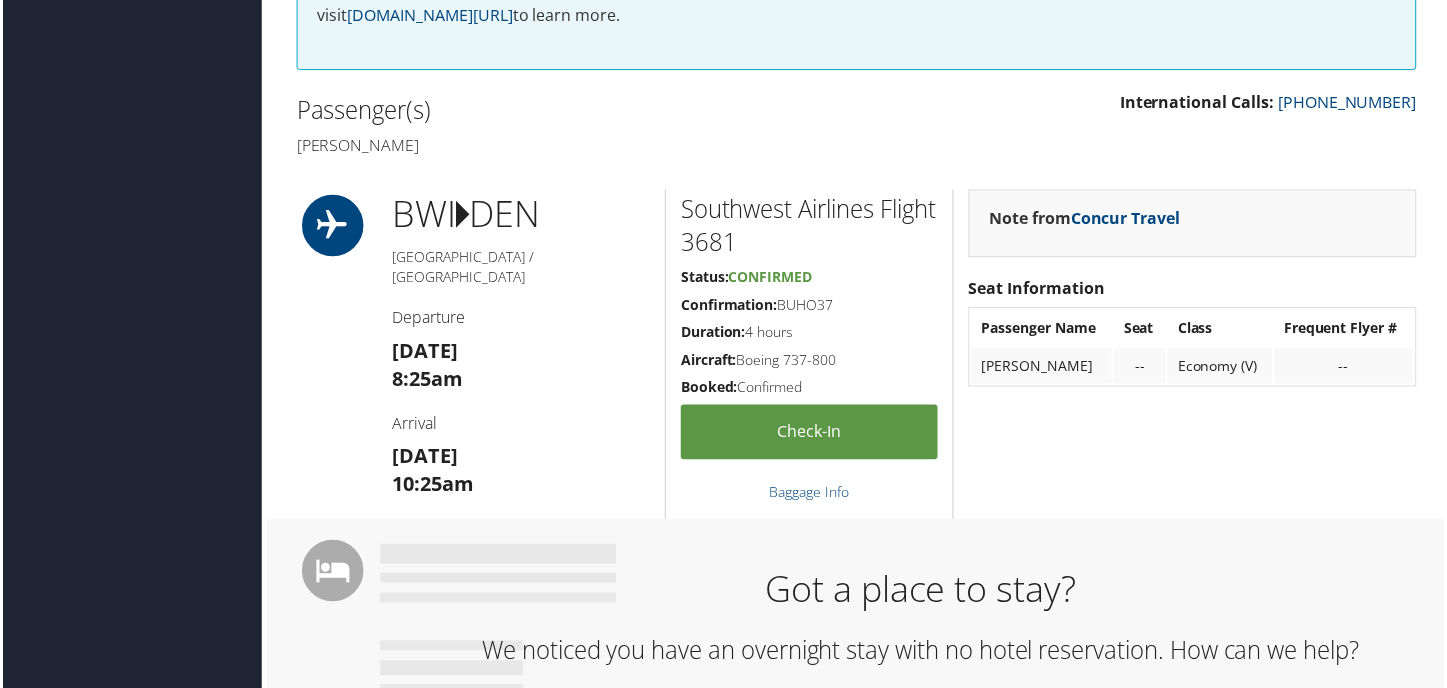 scroll, scrollTop: 636, scrollLeft: 0, axis: vertical 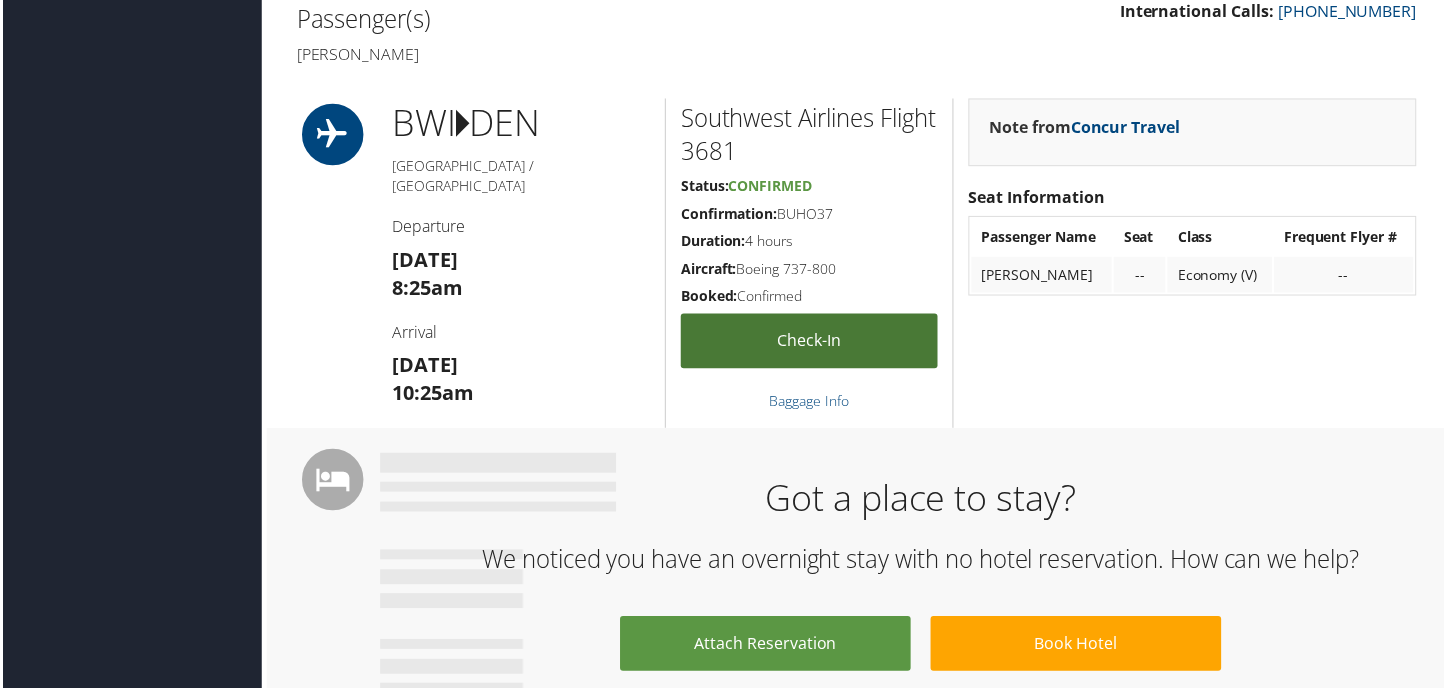 click on "Check-in" at bounding box center [810, 342] 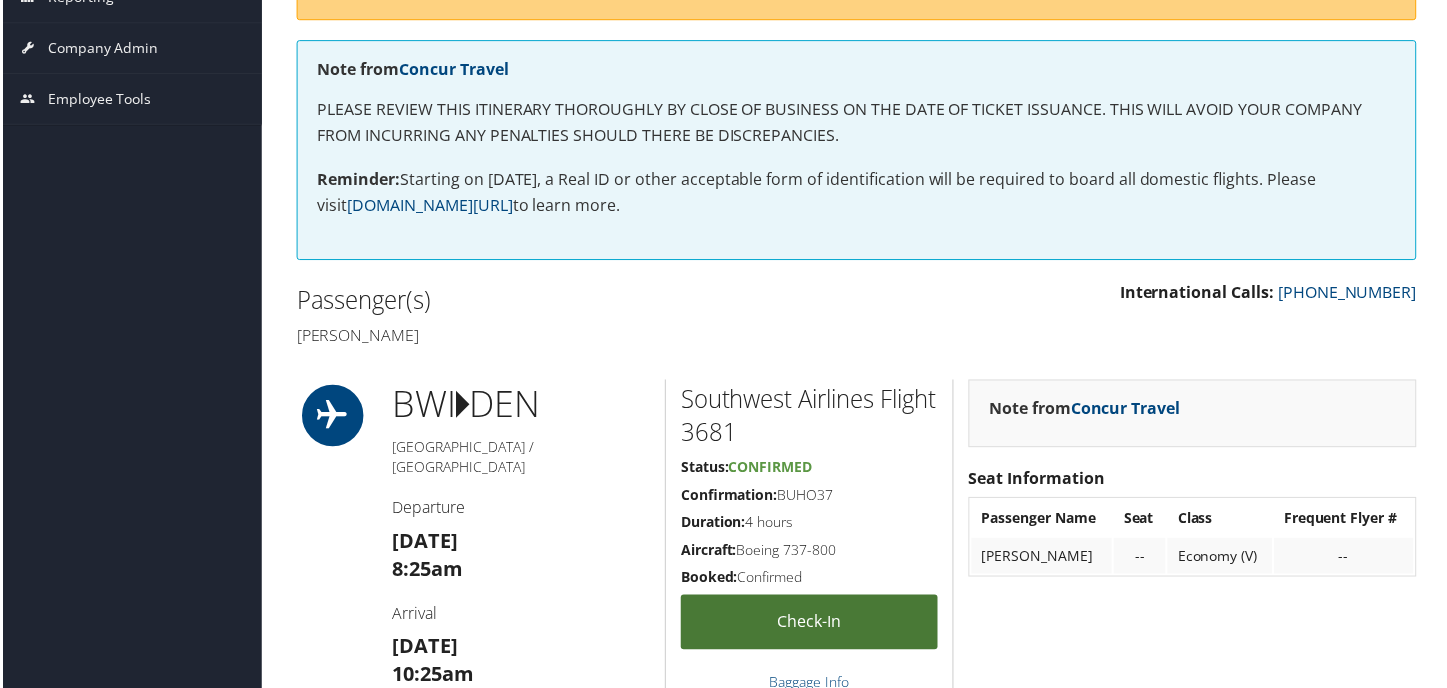 scroll, scrollTop: 363, scrollLeft: 0, axis: vertical 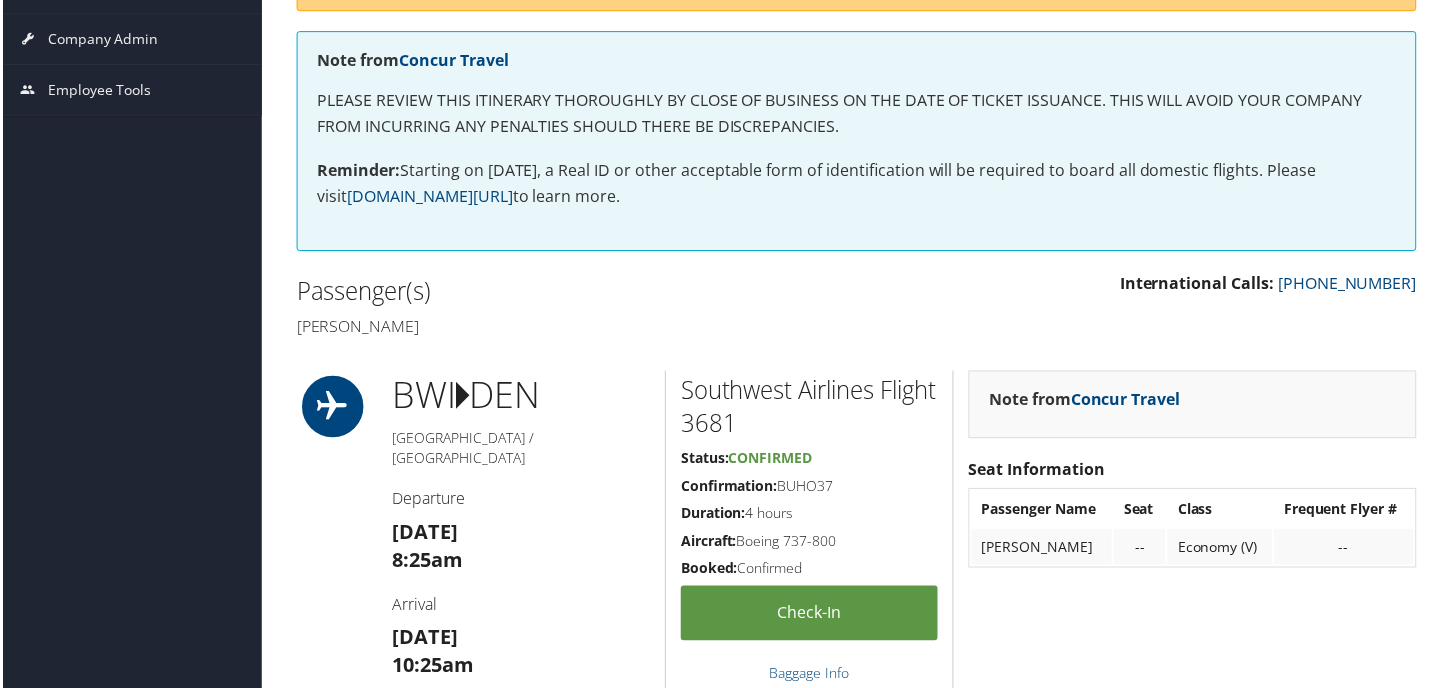 click on "Confirmation:  BUHO37" at bounding box center (810, 488) 